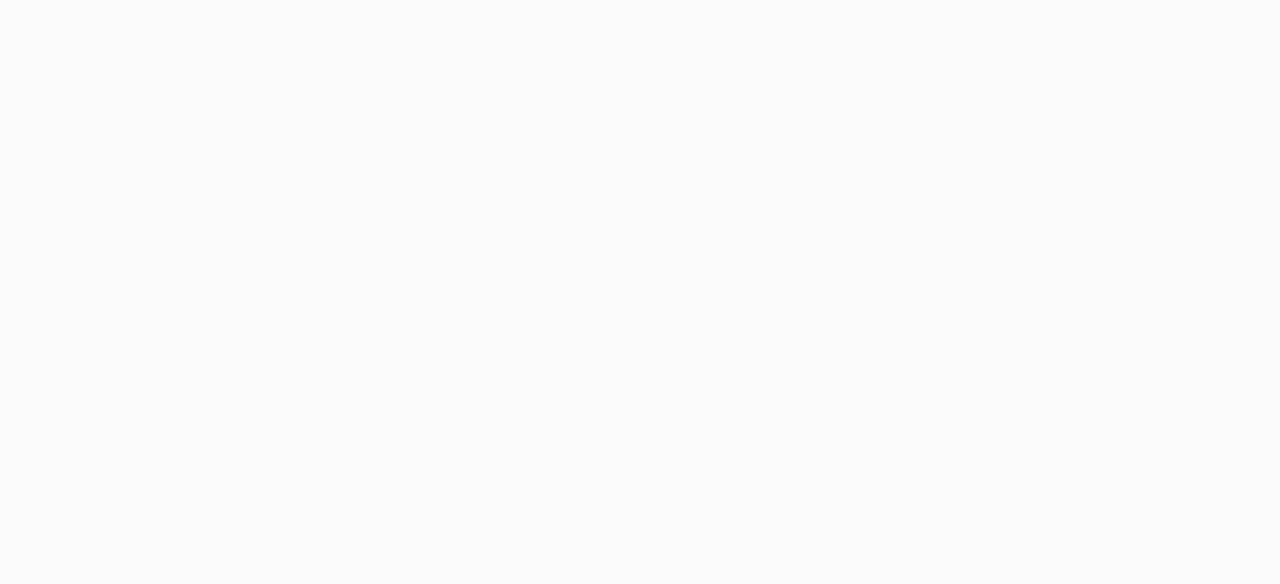 scroll, scrollTop: 0, scrollLeft: 0, axis: both 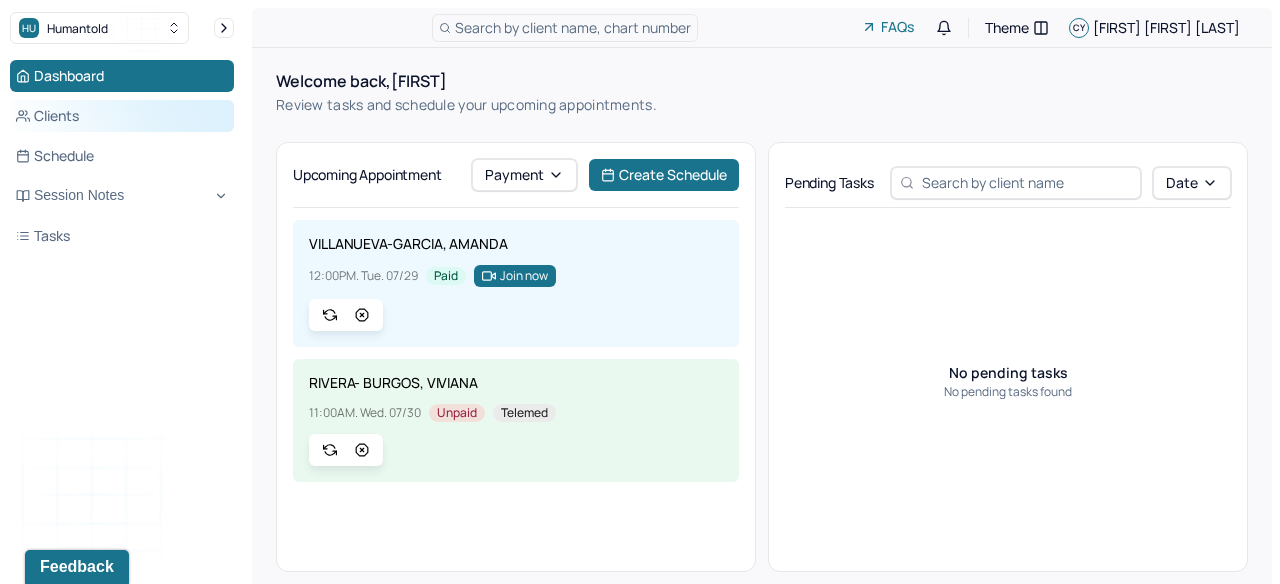 click on "Clients" at bounding box center (122, 116) 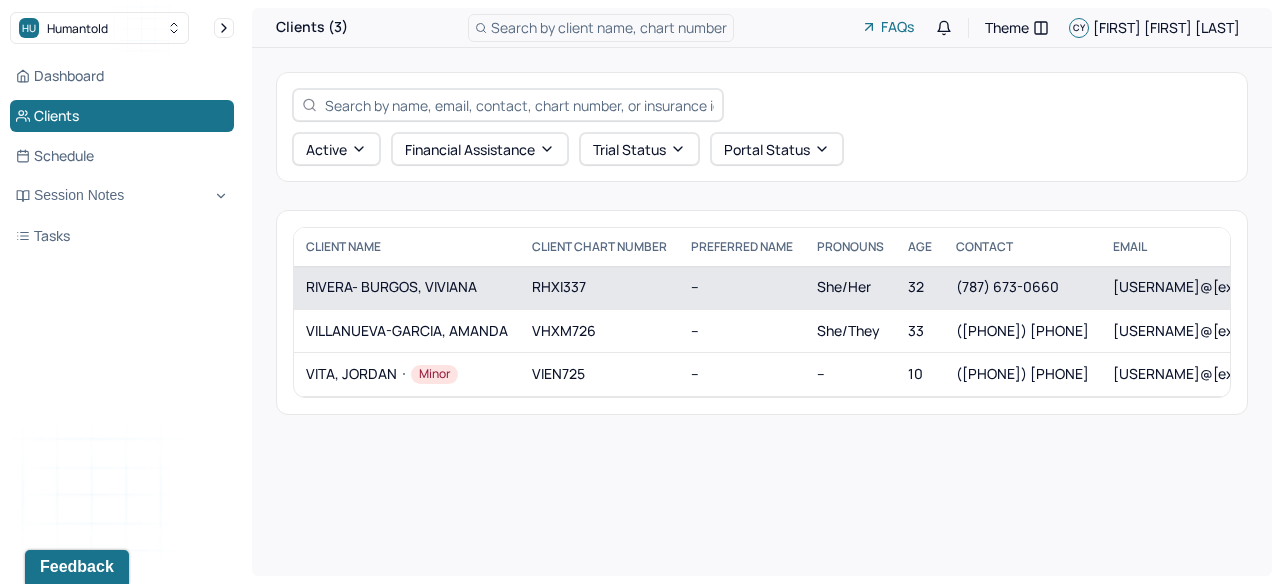 click on "RIVERA- BURGOS, VIVIANA" at bounding box center [407, 287] 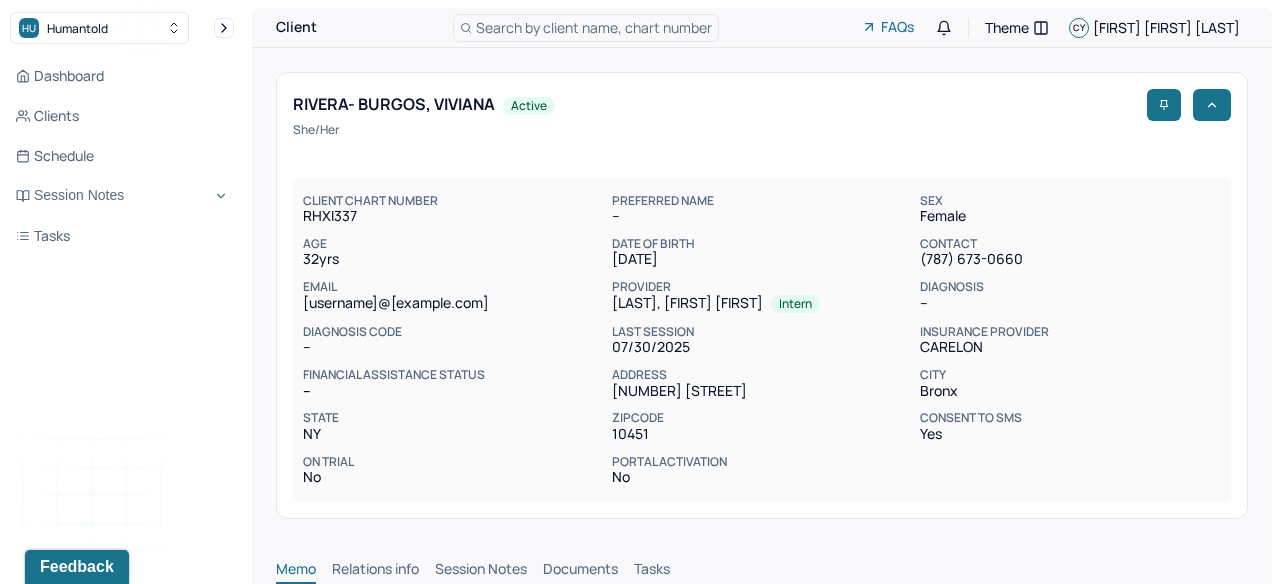 scroll, scrollTop: 0, scrollLeft: 0, axis: both 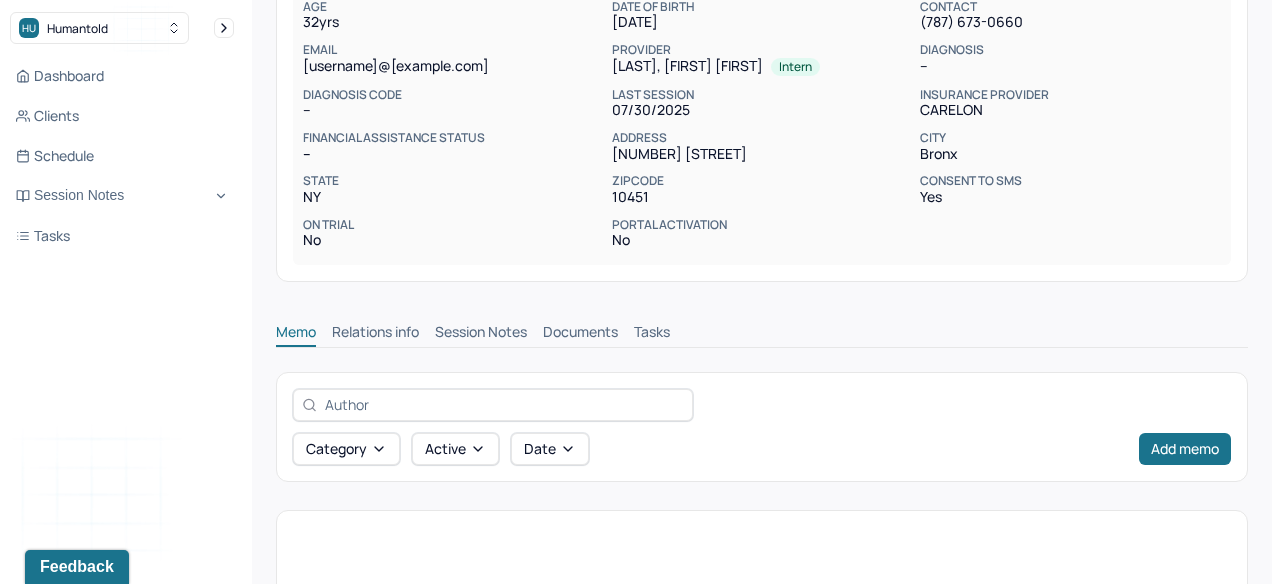 click on "Session Notes" at bounding box center (481, 334) 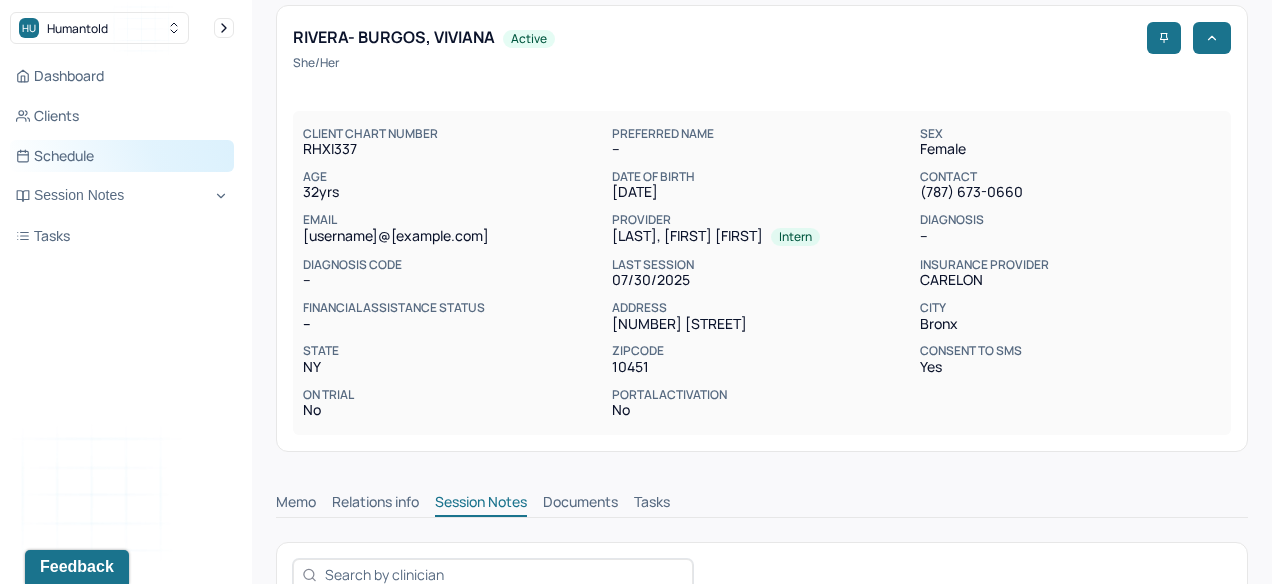 scroll, scrollTop: 0, scrollLeft: 0, axis: both 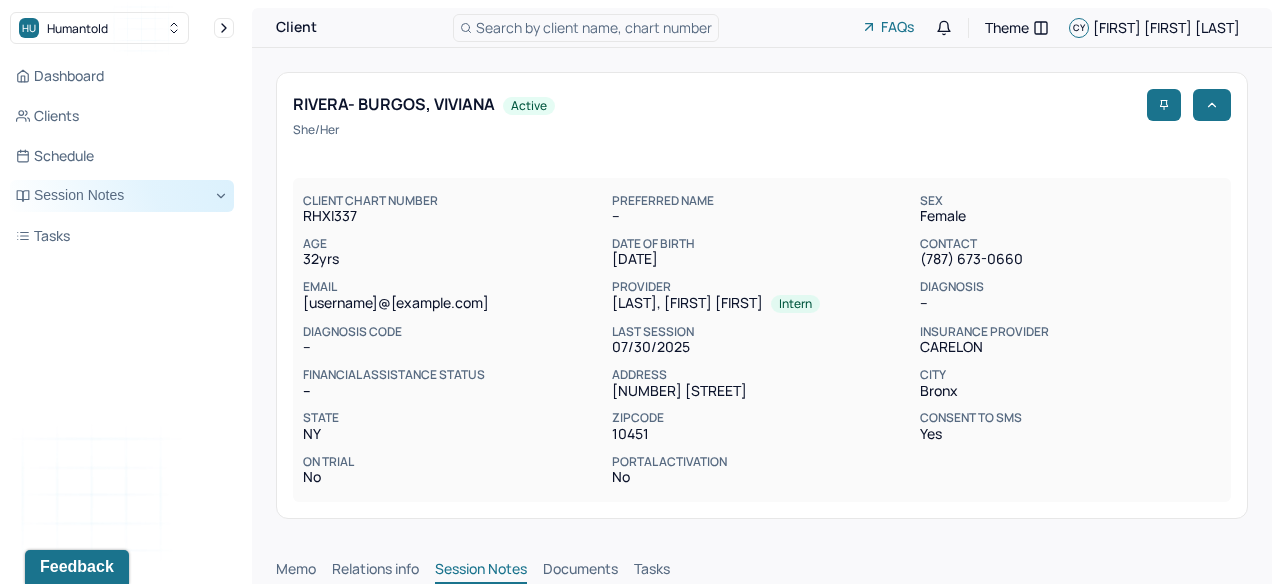 click on "Session Notes" at bounding box center (122, 196) 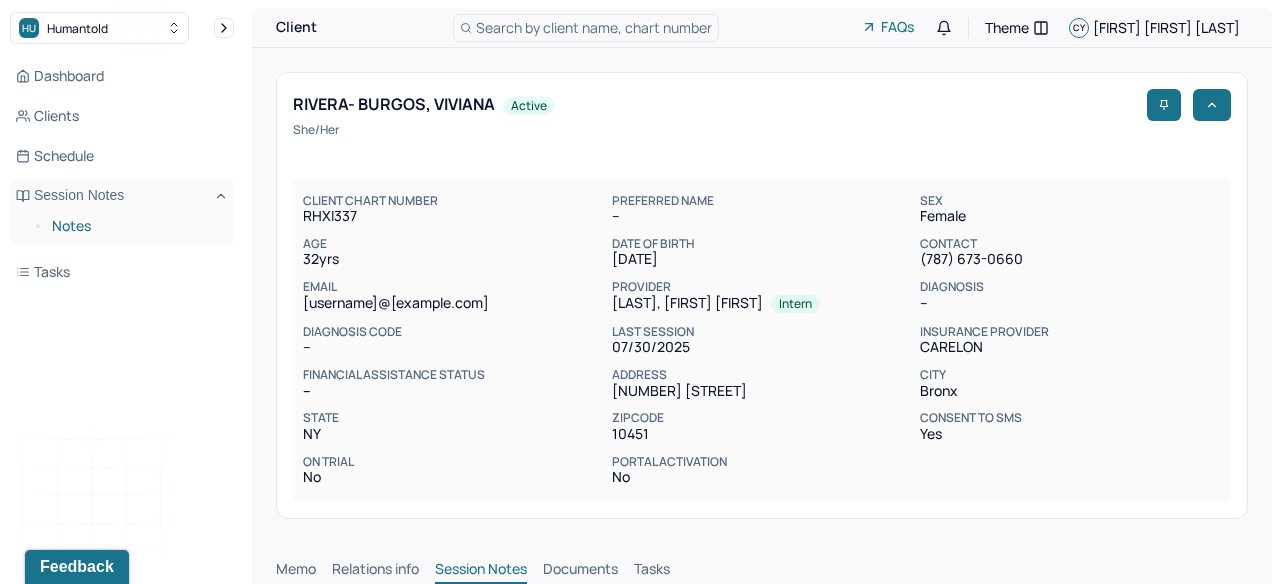 click on "Notes" at bounding box center (135, 226) 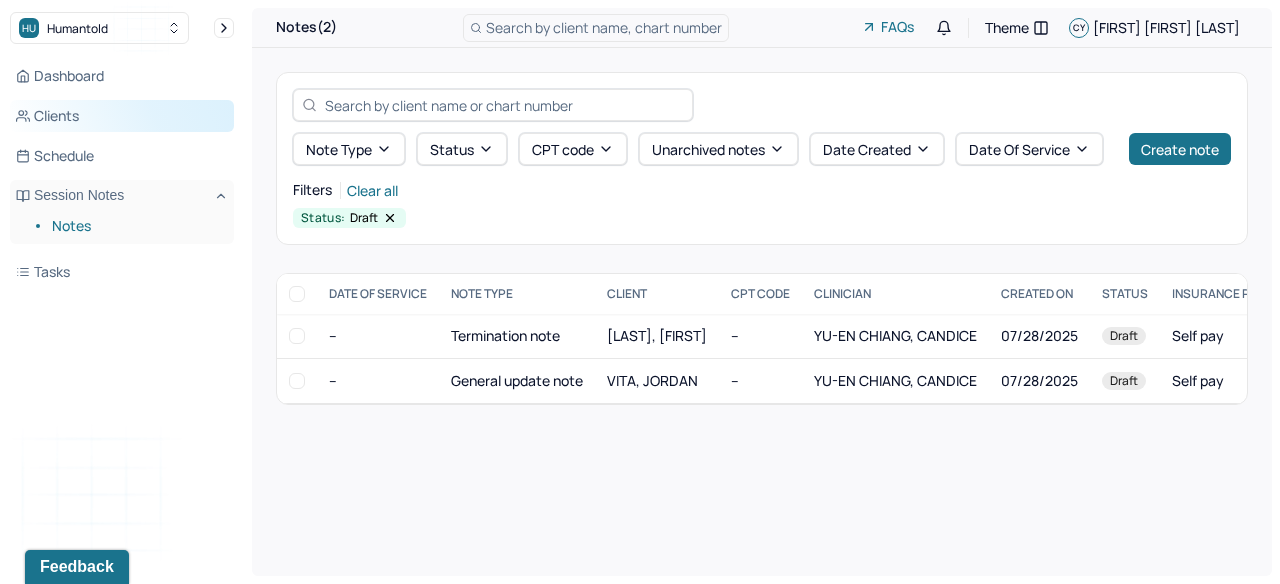 click on "Clients" at bounding box center (122, 116) 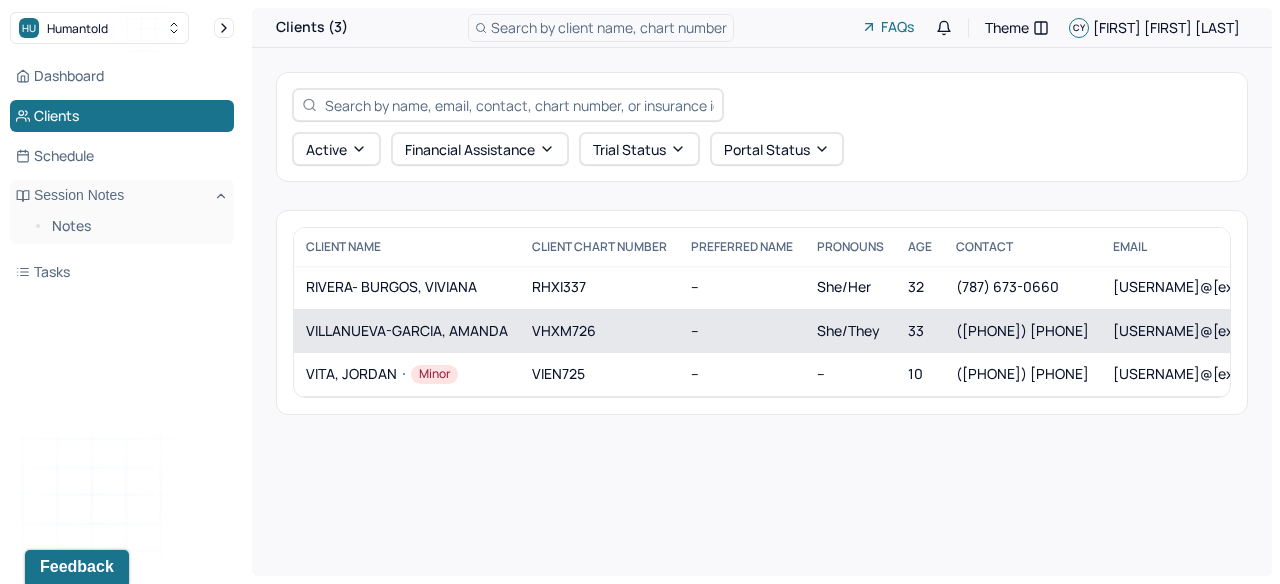 click on "VILLANUEVA-GARCIA, AMANDA" at bounding box center [407, 331] 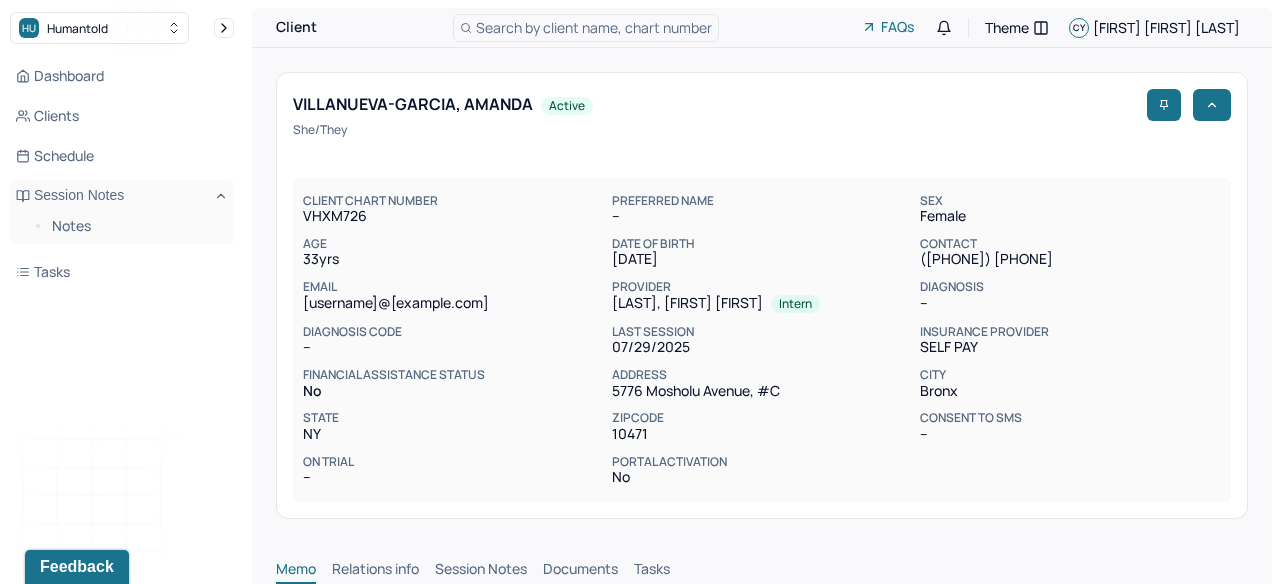 scroll, scrollTop: 0, scrollLeft: 0, axis: both 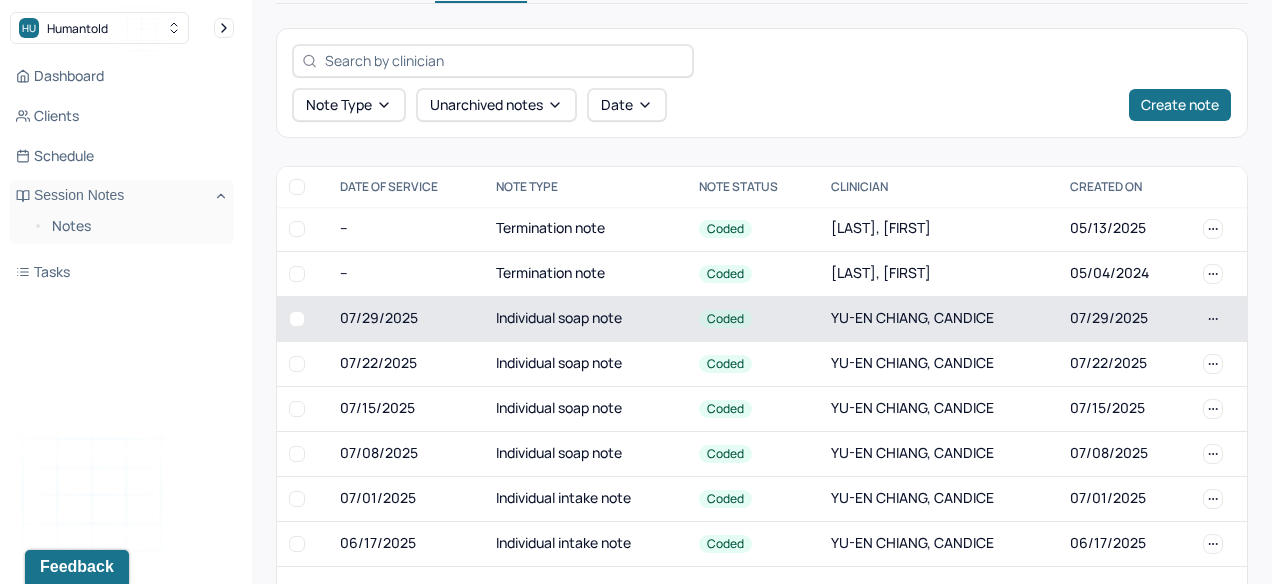 click on "Individual soap note" at bounding box center [585, 318] 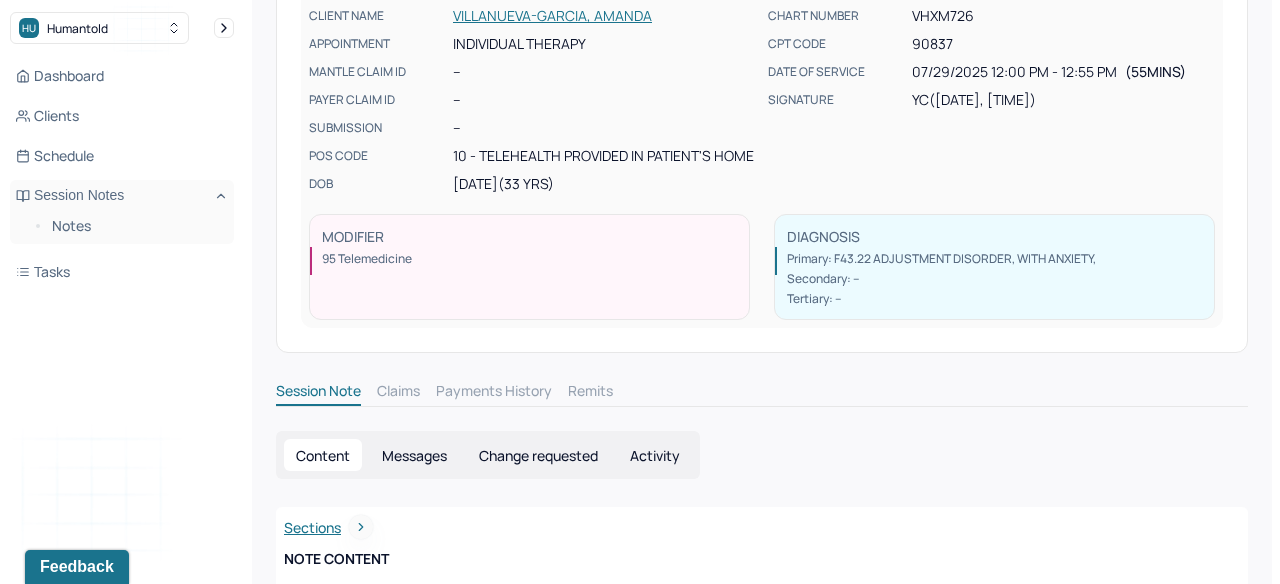 scroll, scrollTop: 0, scrollLeft: 0, axis: both 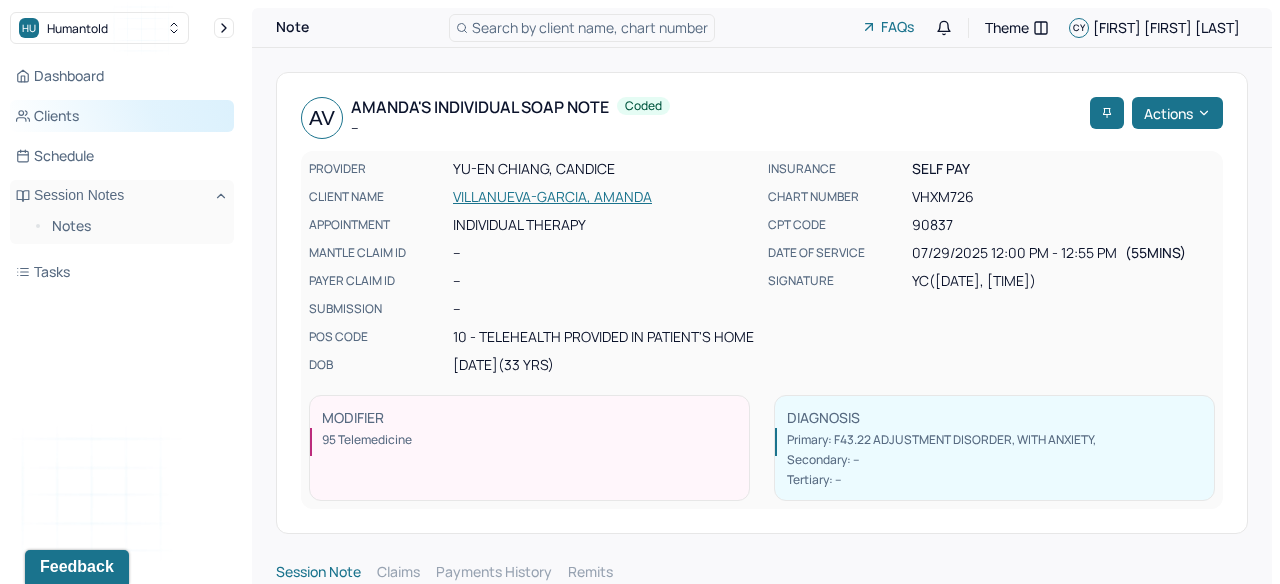 click on "Clients" at bounding box center [122, 116] 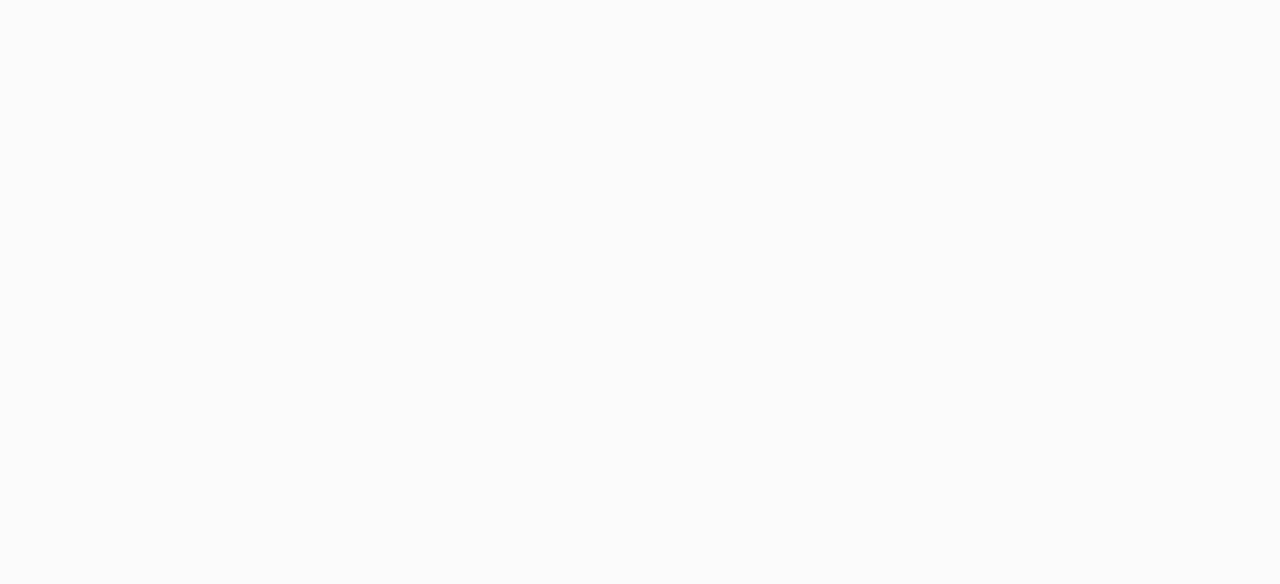 scroll, scrollTop: 0, scrollLeft: 0, axis: both 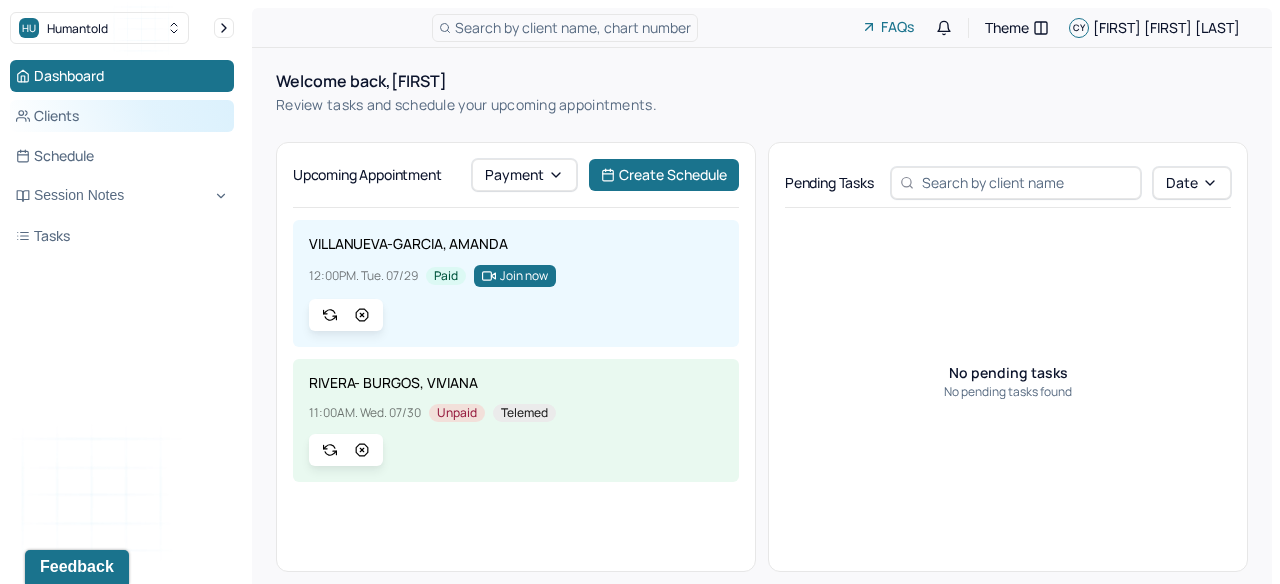 click on "Clients" at bounding box center (122, 116) 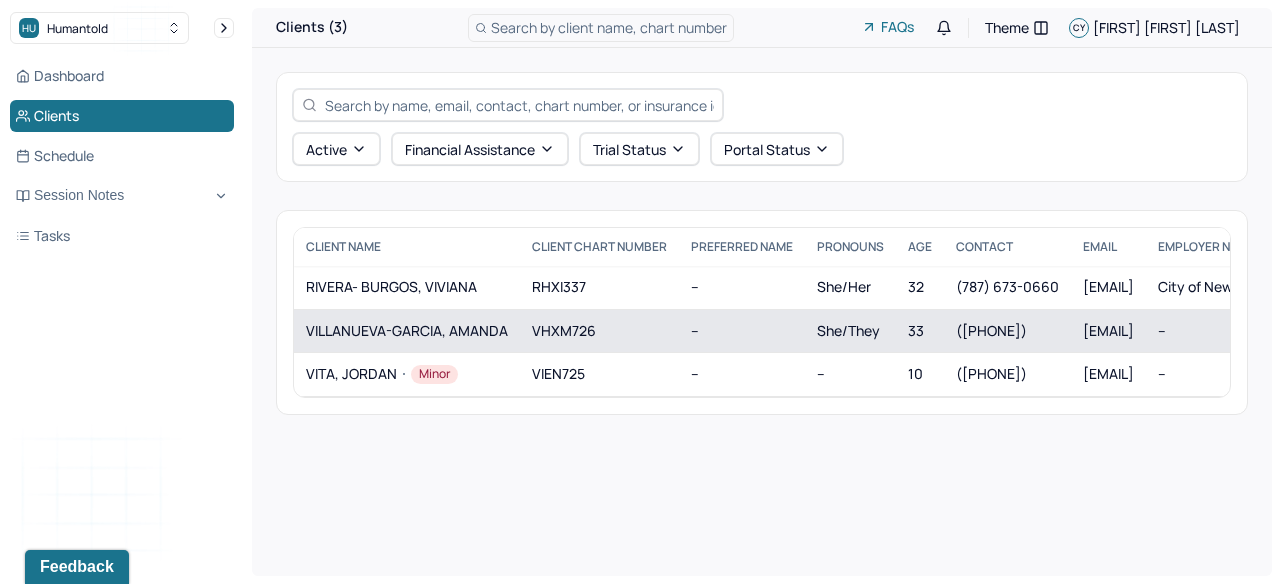 click on "VILLANUEVA-GARCIA, AMANDA" at bounding box center (407, 331) 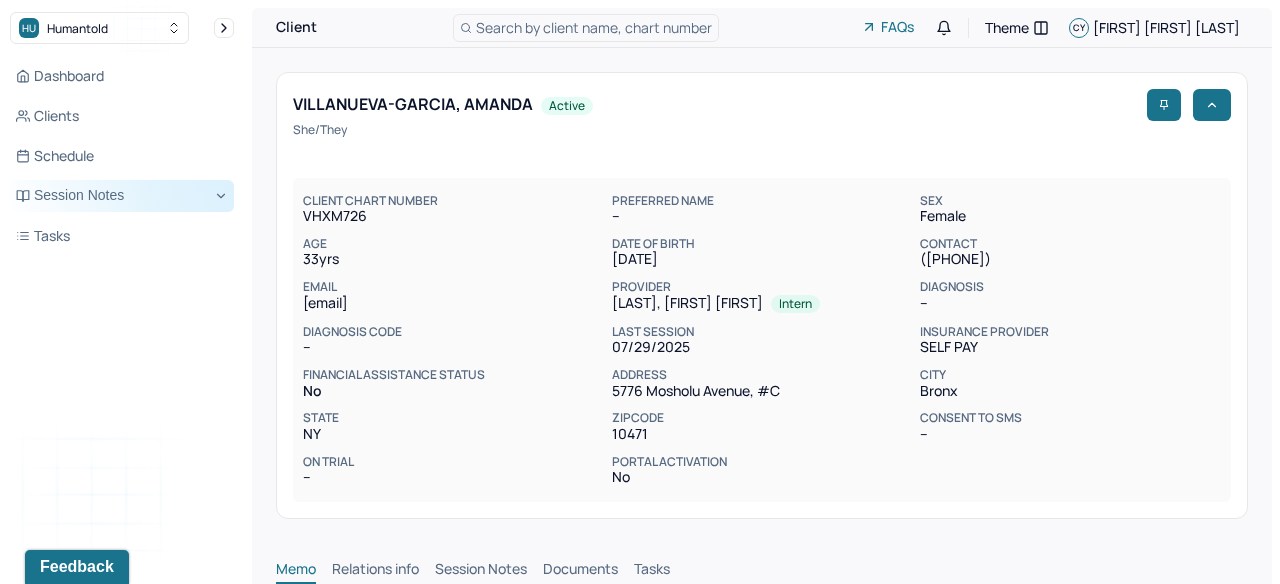 click on "Session Notes" at bounding box center (122, 196) 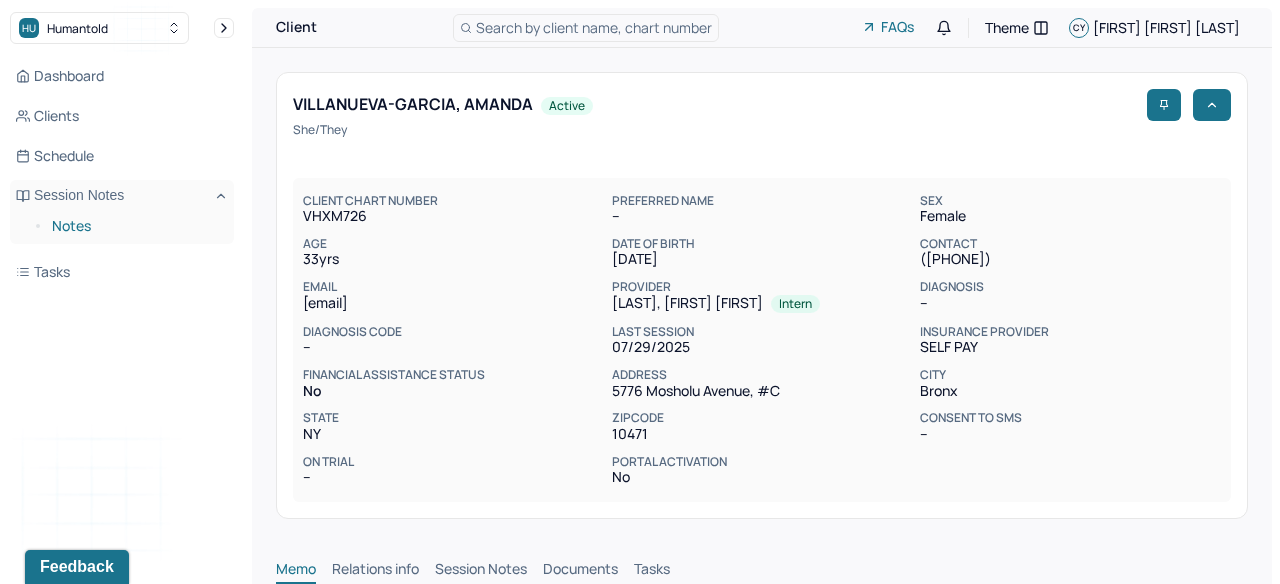 click on "Notes" at bounding box center (135, 226) 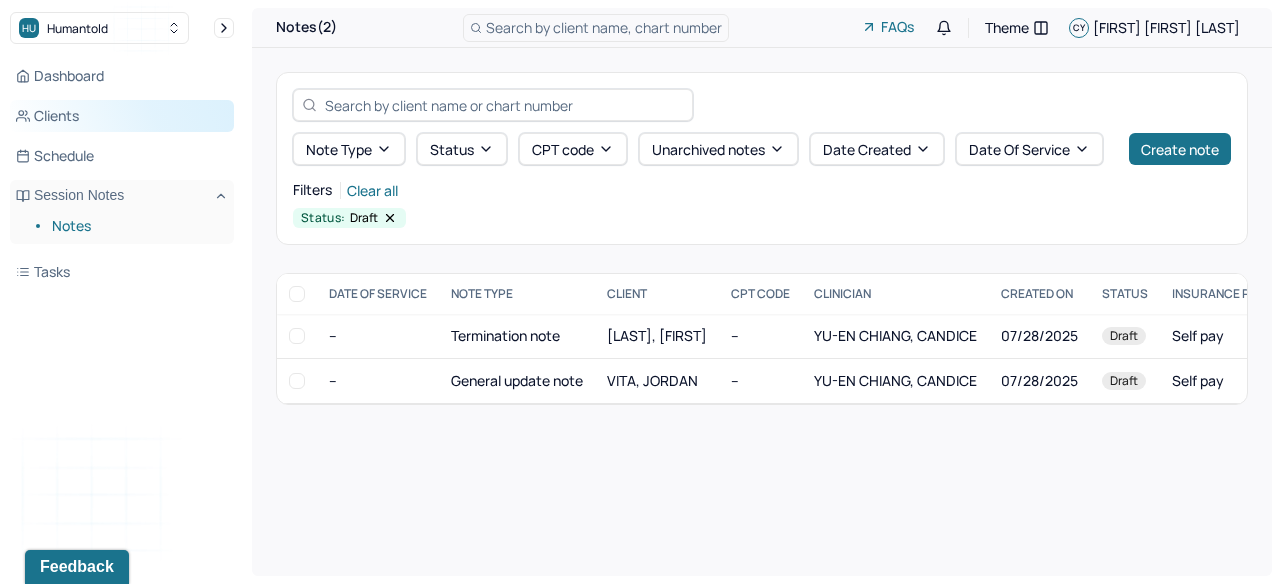 click on "Clients" at bounding box center (122, 116) 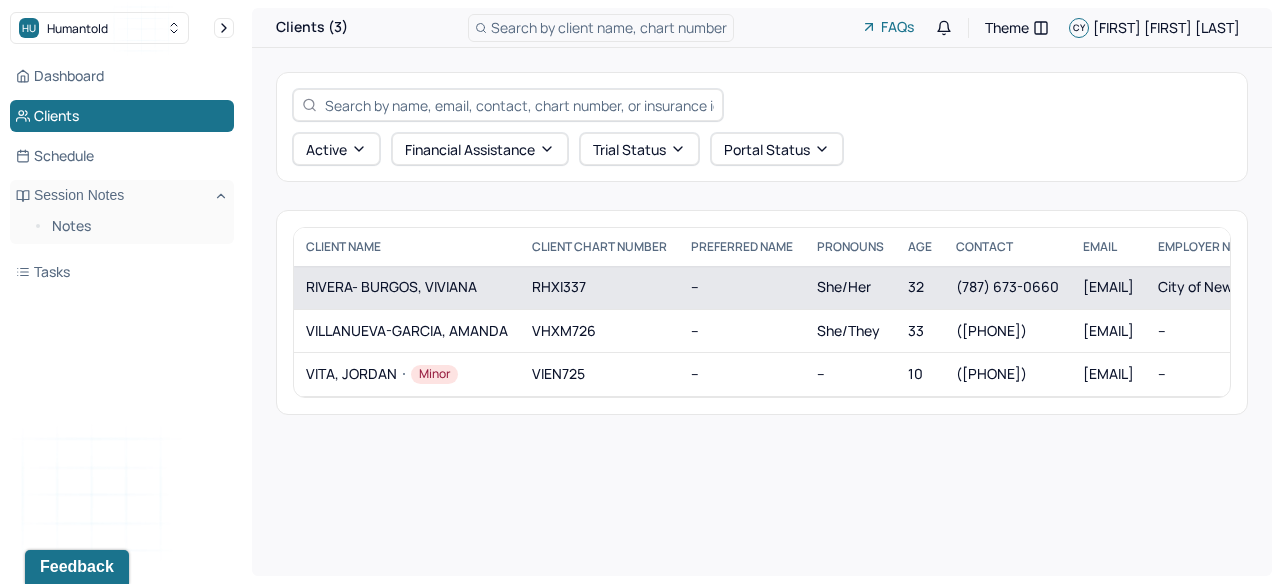 click on "RIVERA- BURGOS, VIVIANA" at bounding box center [407, 287] 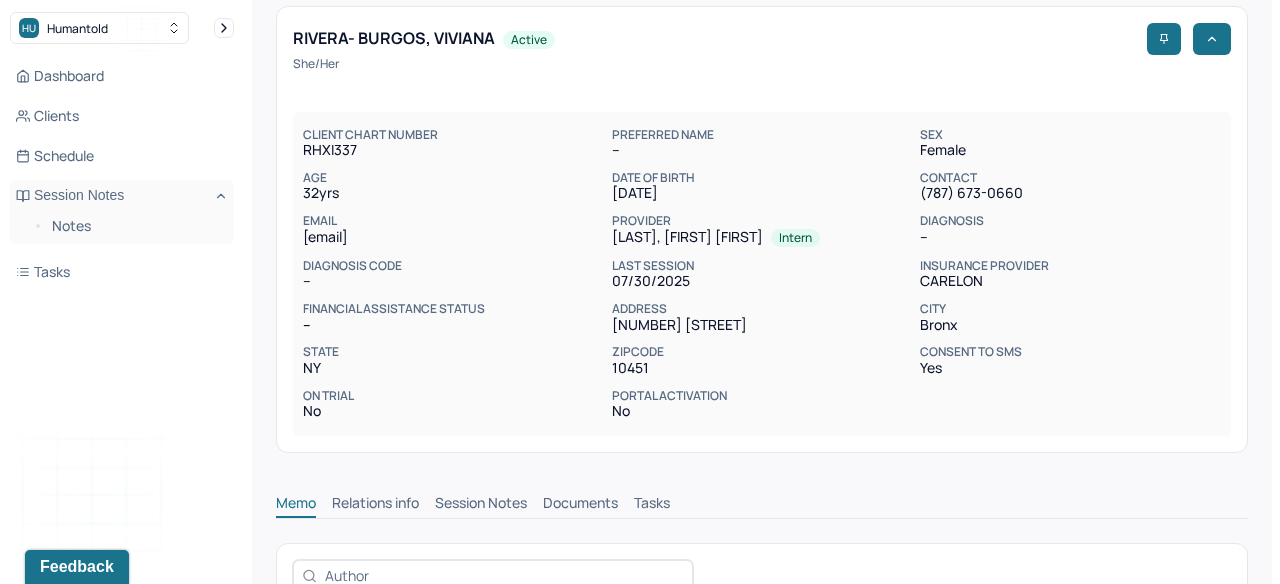 scroll, scrollTop: 100, scrollLeft: 0, axis: vertical 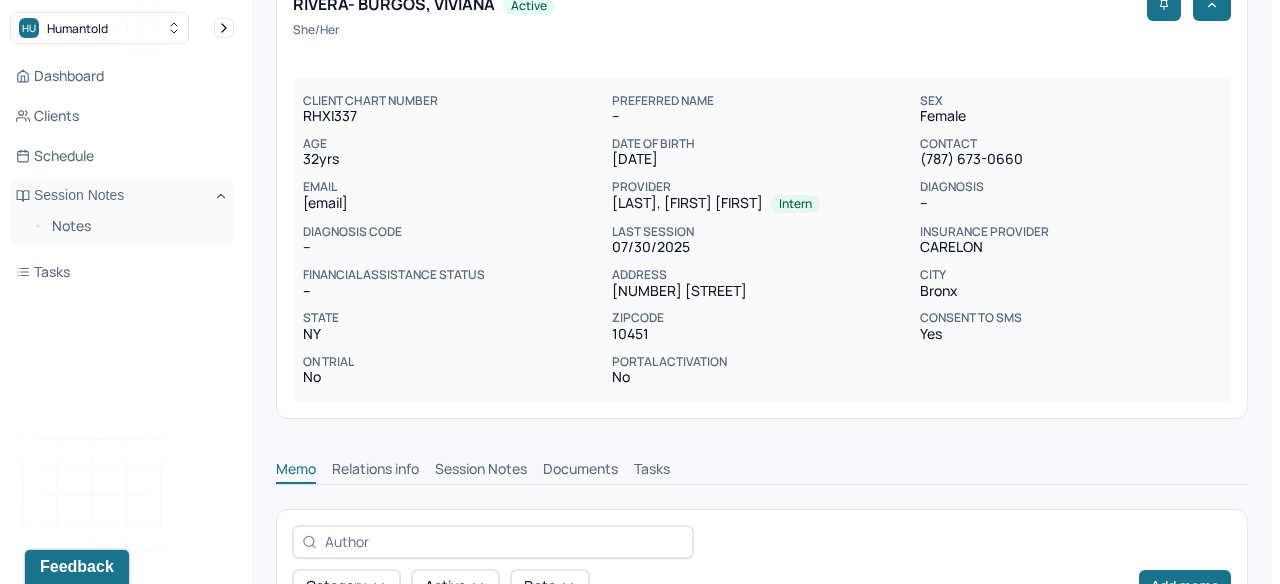 click on "Session Notes" at bounding box center (481, 471) 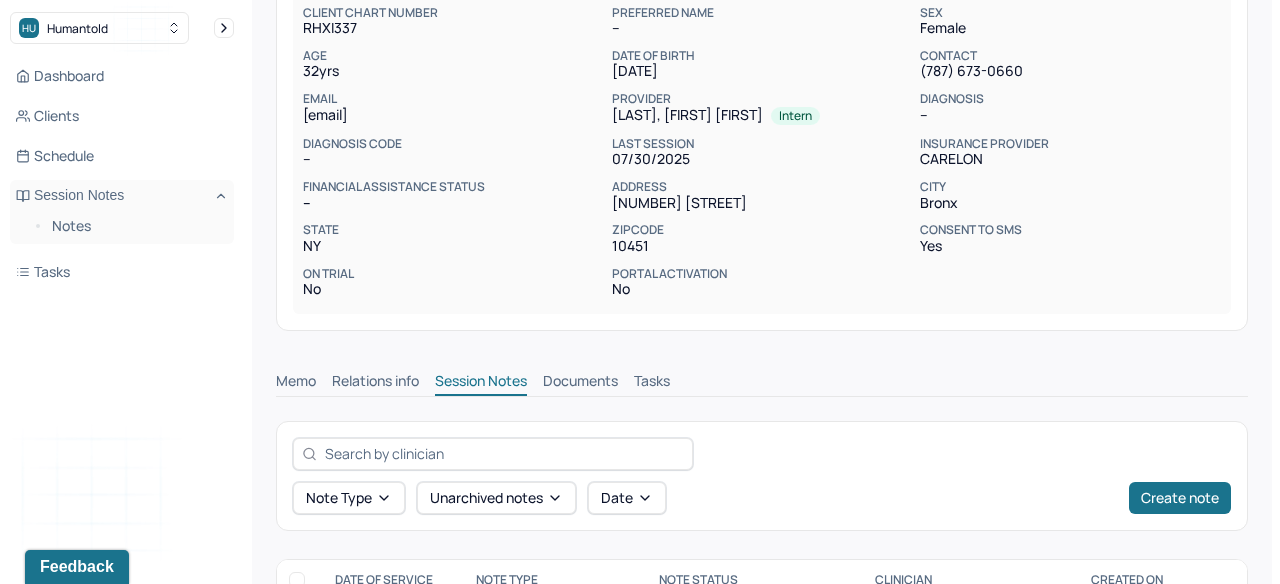 scroll, scrollTop: 279, scrollLeft: 0, axis: vertical 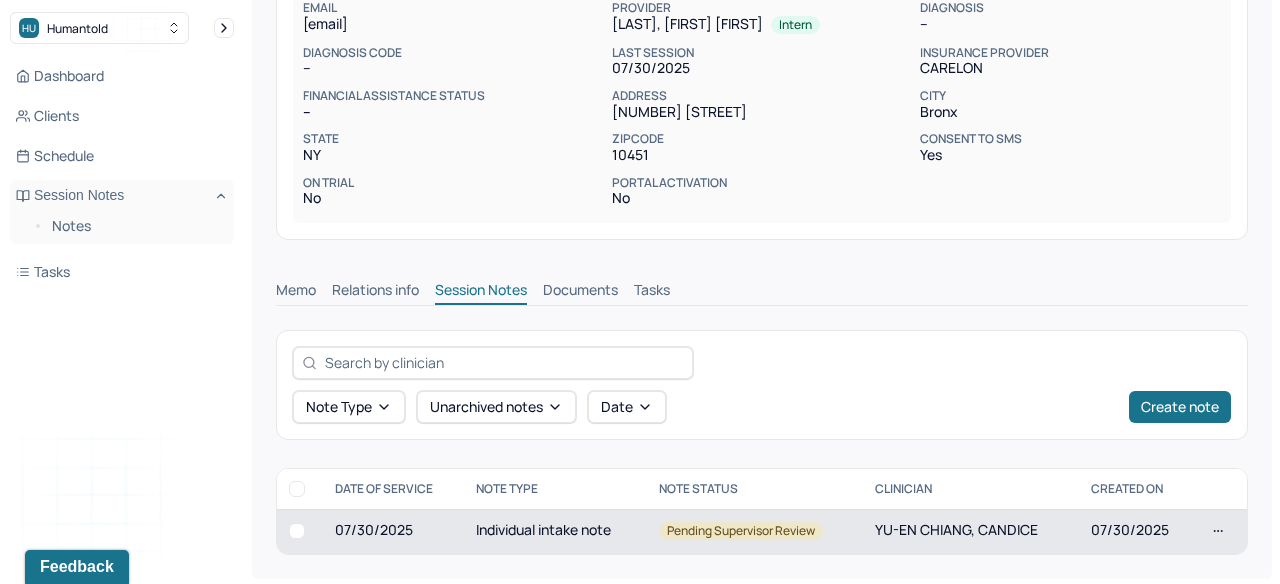 click on "Individual intake note" at bounding box center [555, 531] 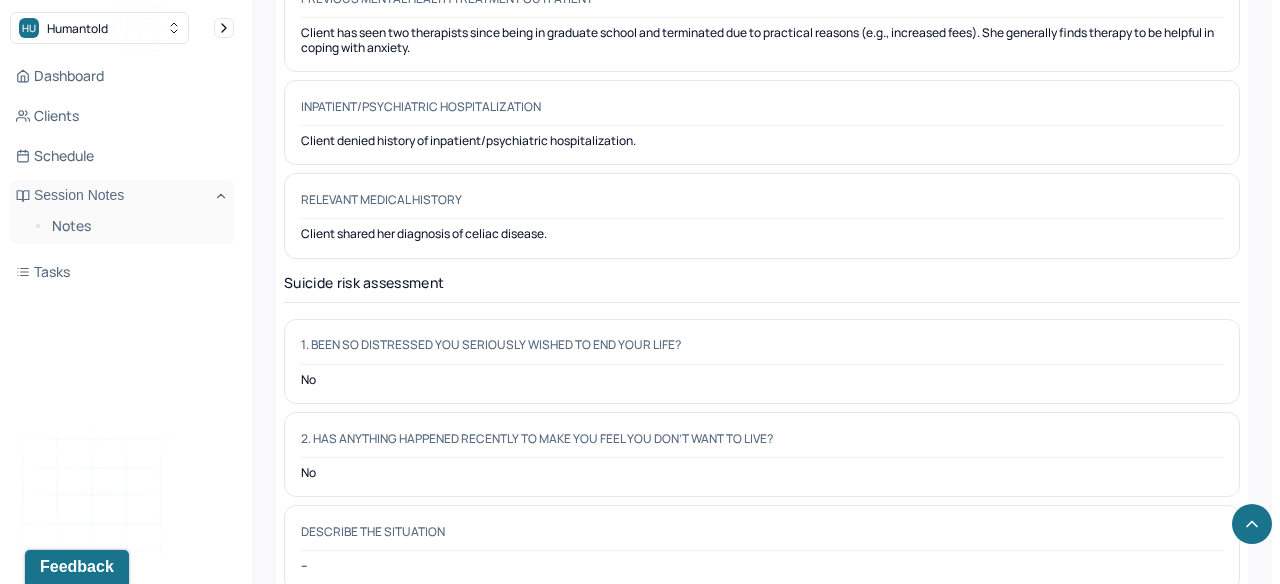 scroll, scrollTop: 6181, scrollLeft: 0, axis: vertical 